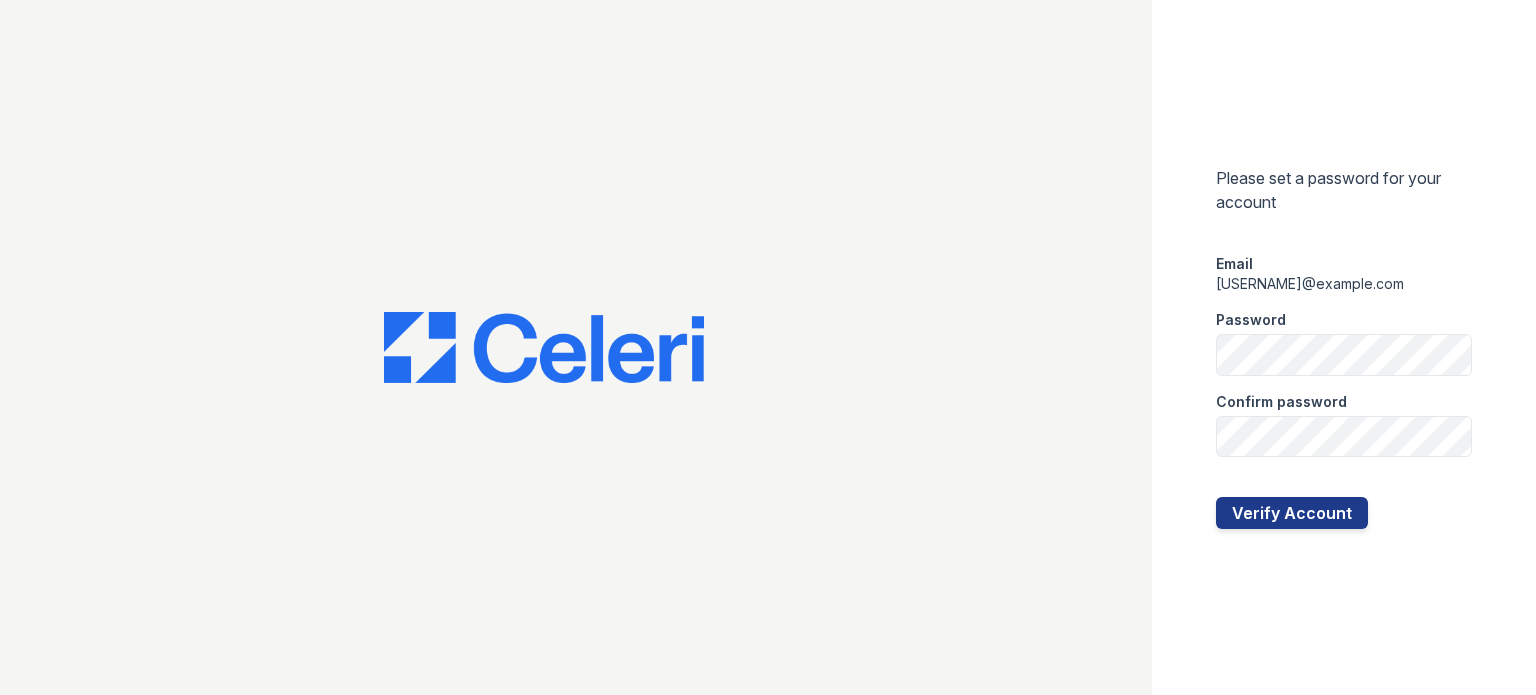 scroll, scrollTop: 0, scrollLeft: 0, axis: both 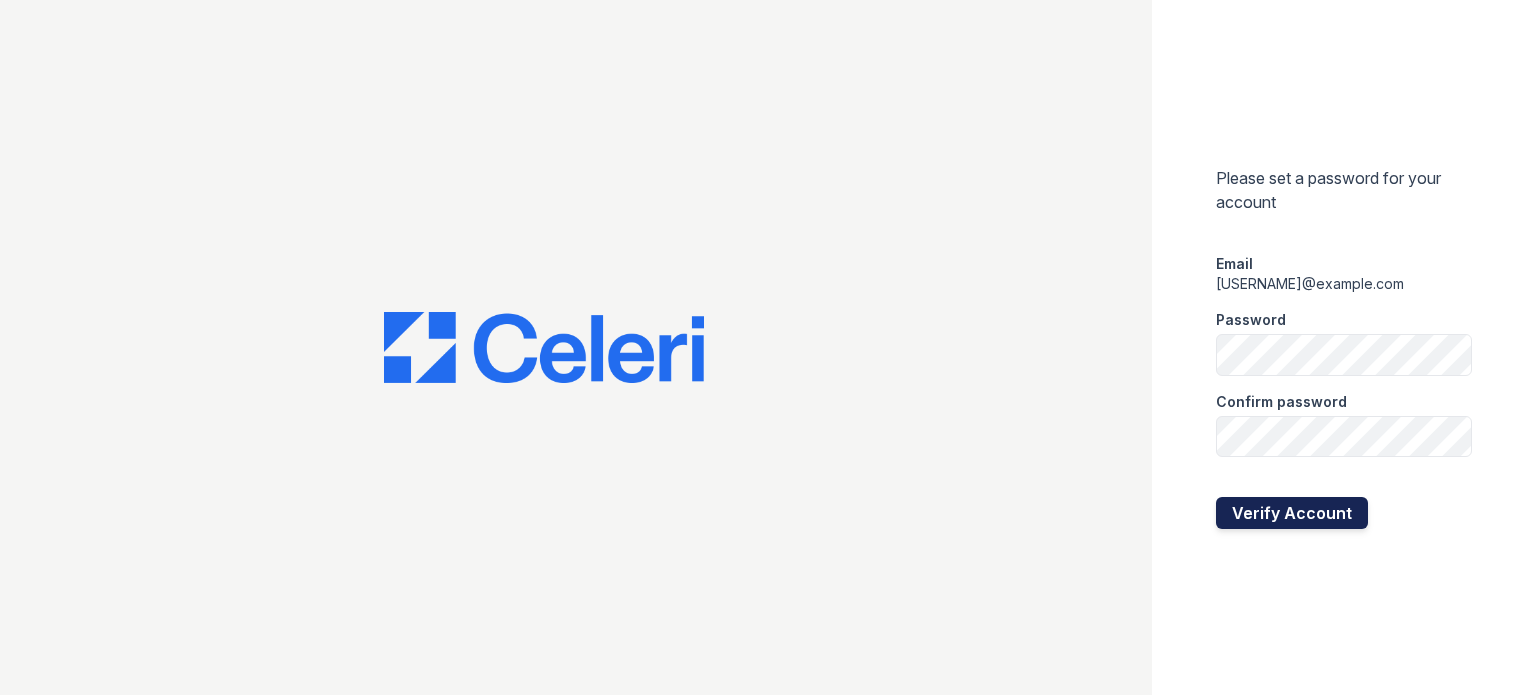 click on "Verify Account" at bounding box center [1292, 513] 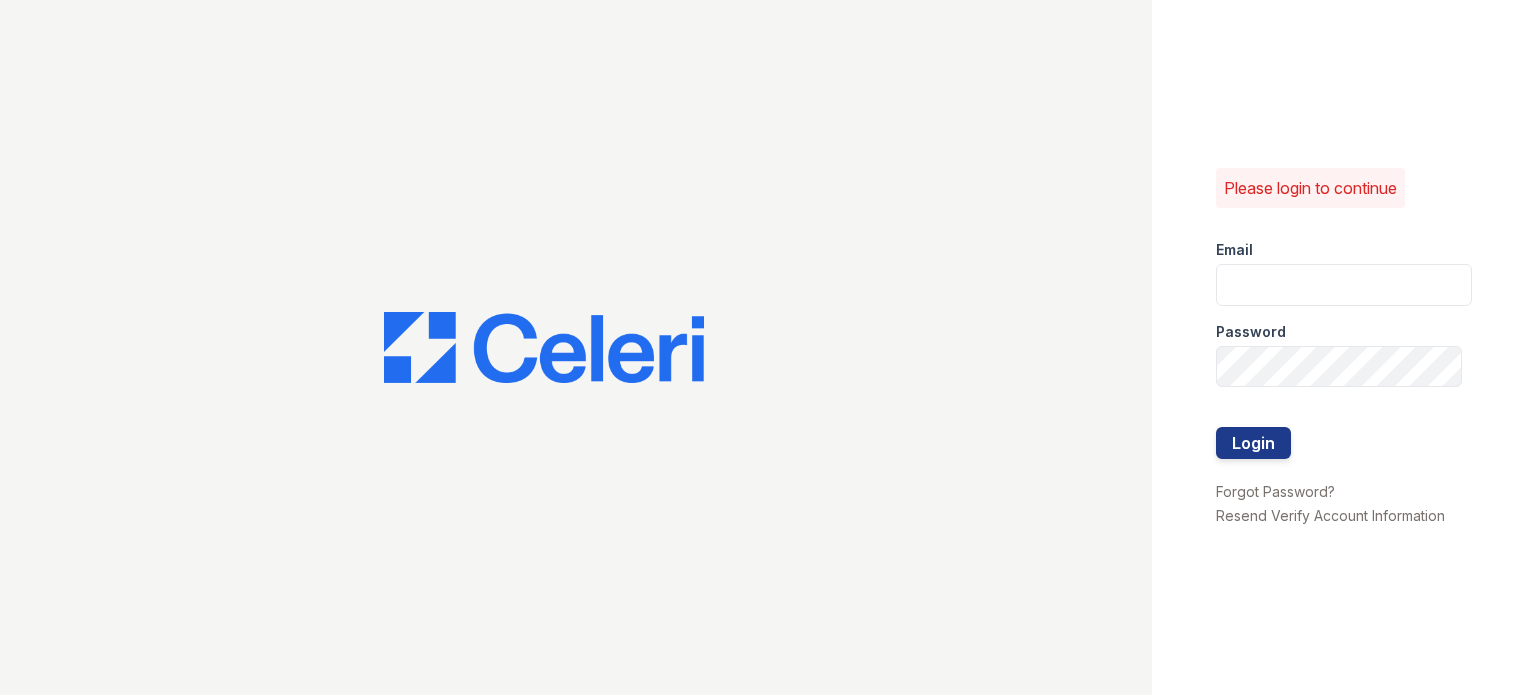 scroll, scrollTop: 0, scrollLeft: 0, axis: both 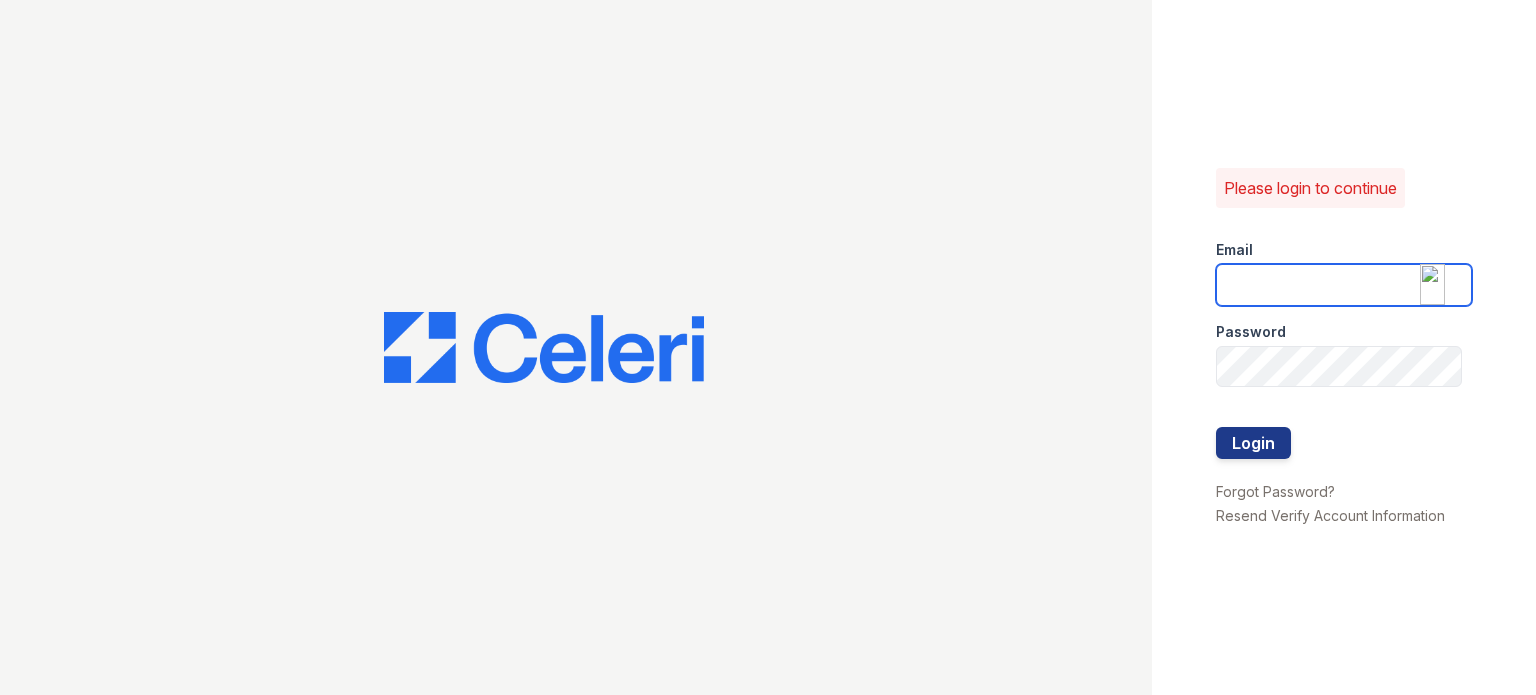 click at bounding box center [1344, 285] 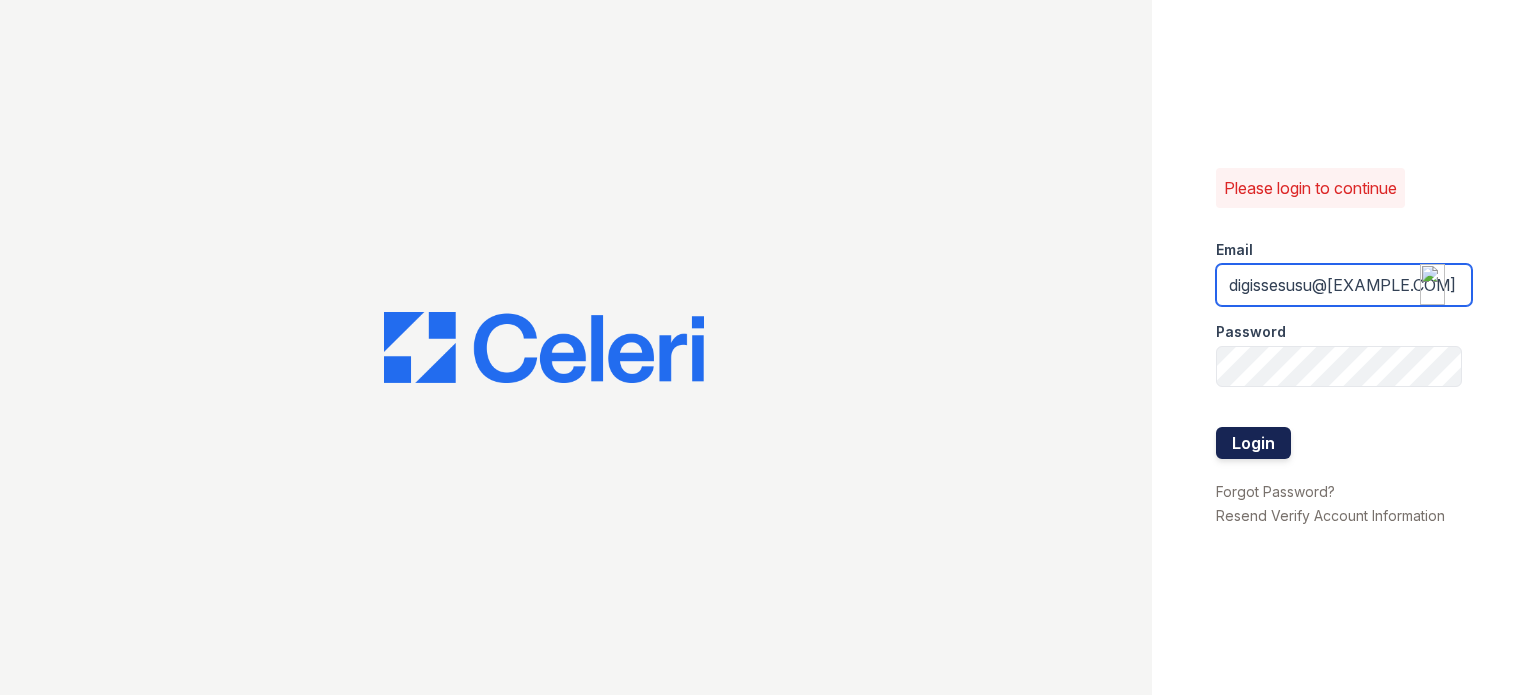 type on "digissesusu@[EXAMPLE.COM]" 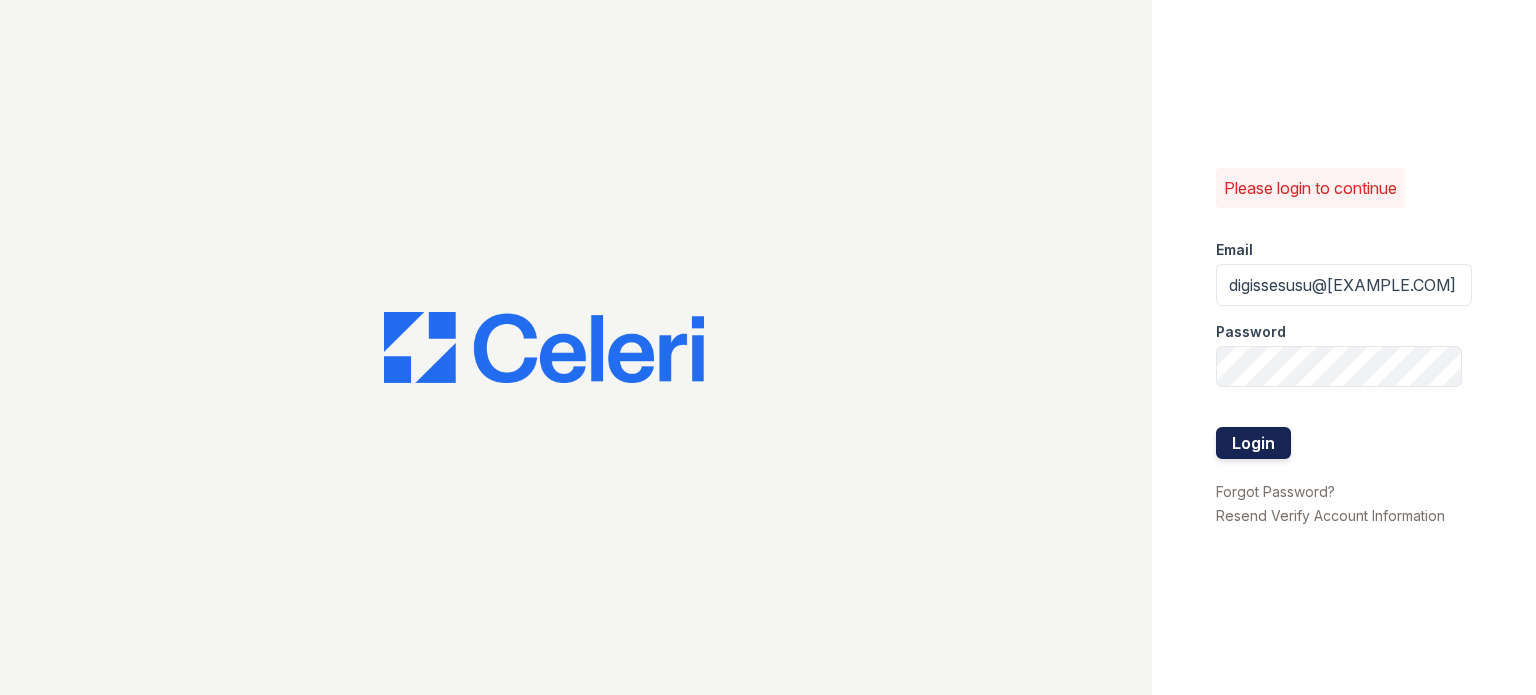 click on "Login" at bounding box center (1253, 443) 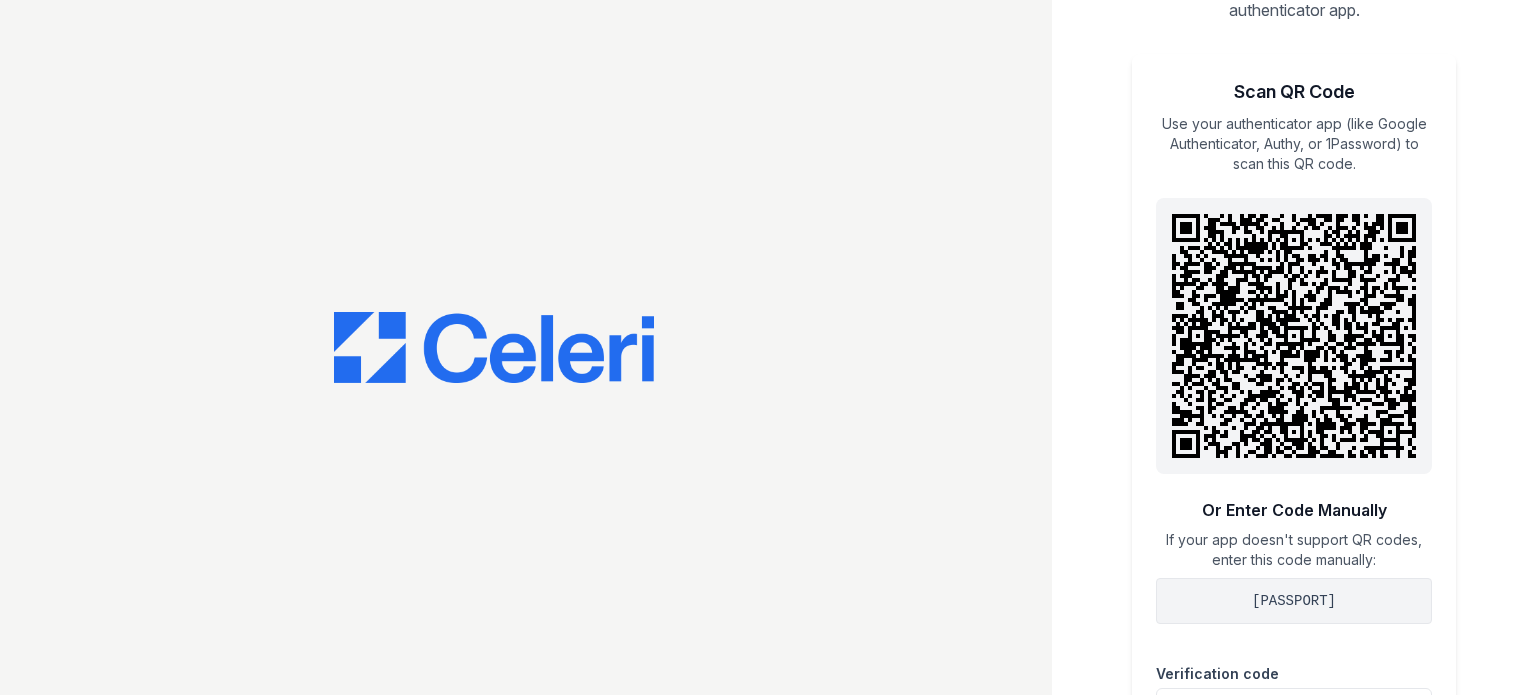 scroll, scrollTop: 0, scrollLeft: 0, axis: both 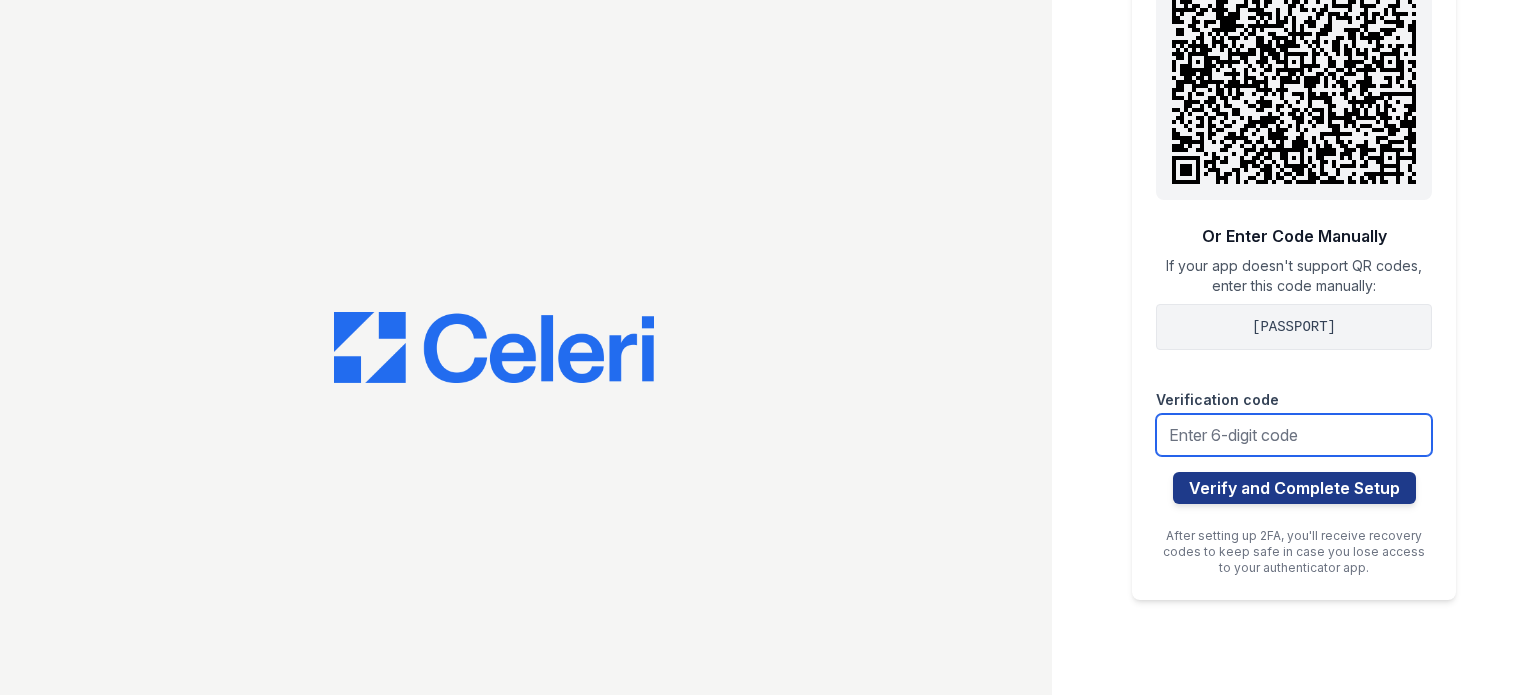 click at bounding box center (1294, 435) 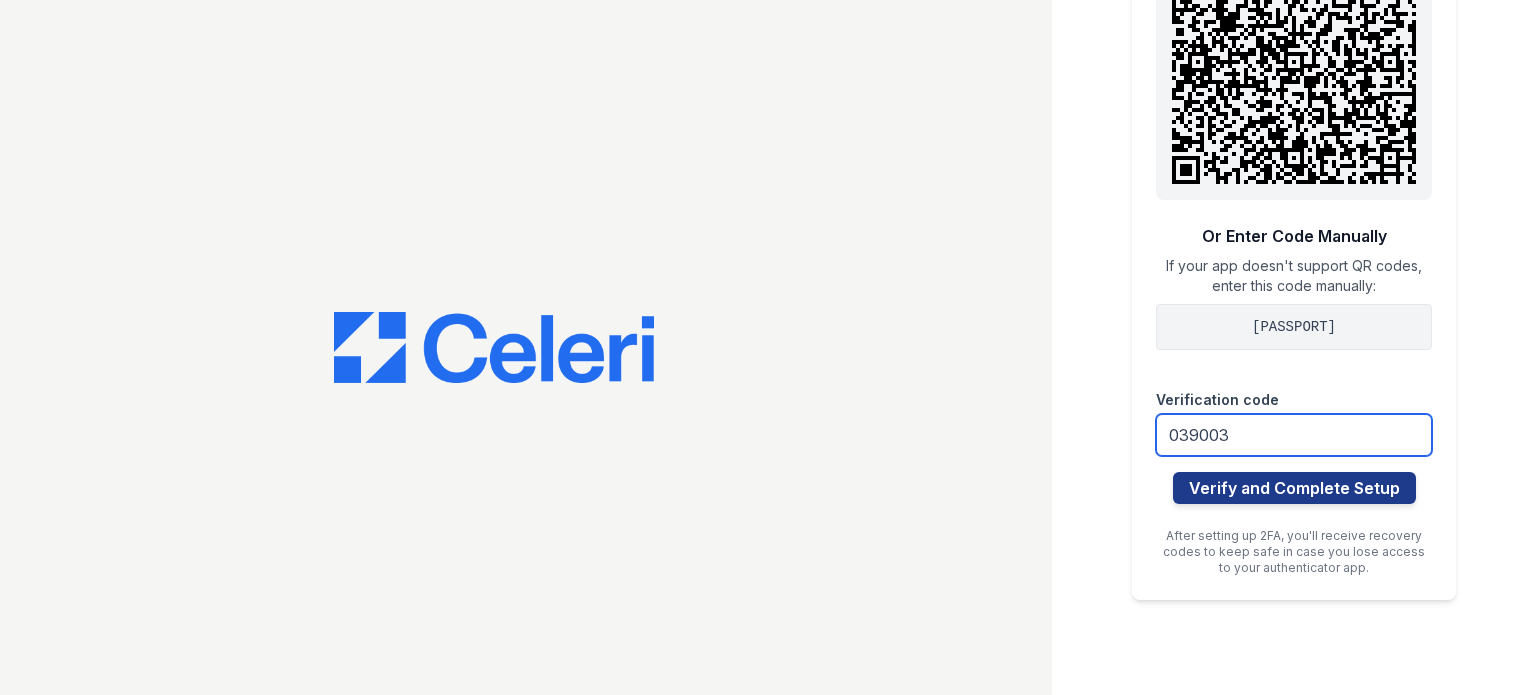 type on "039003" 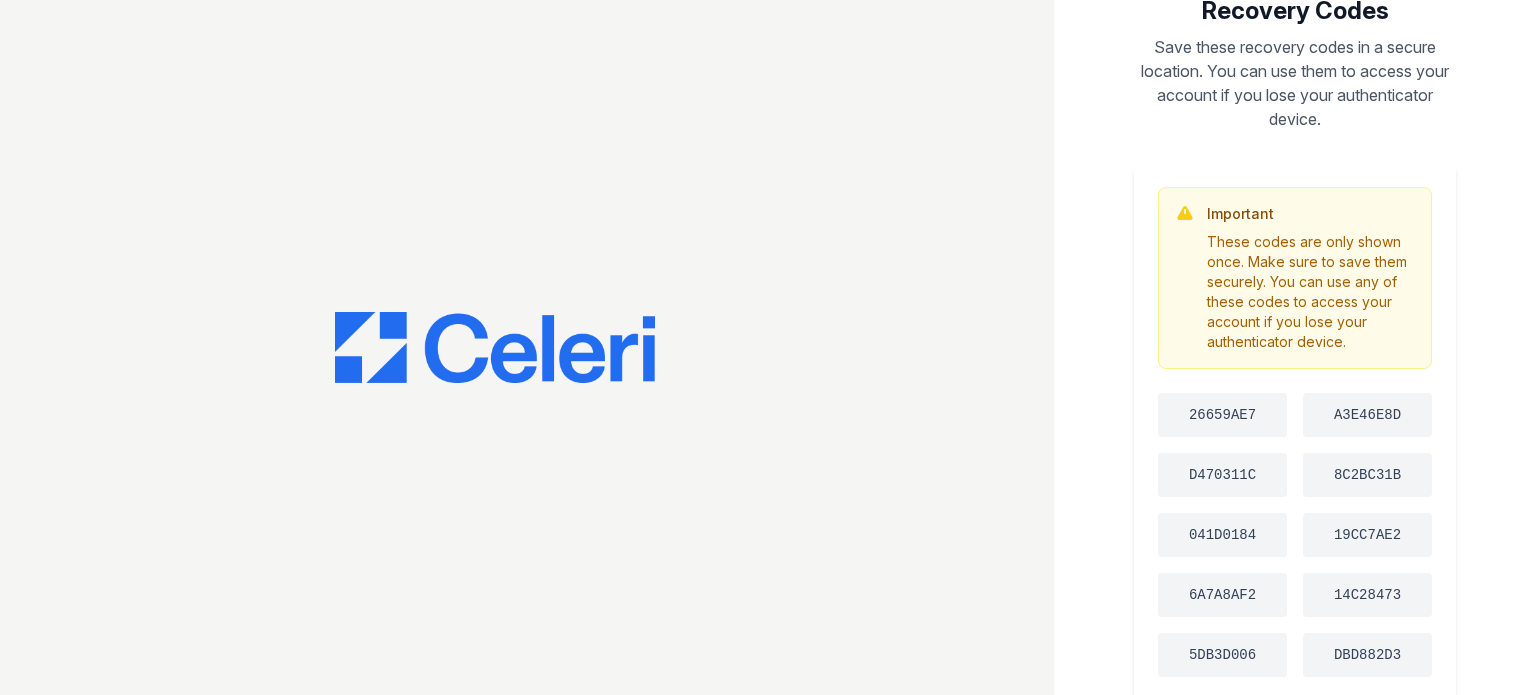 scroll, scrollTop: 0, scrollLeft: 0, axis: both 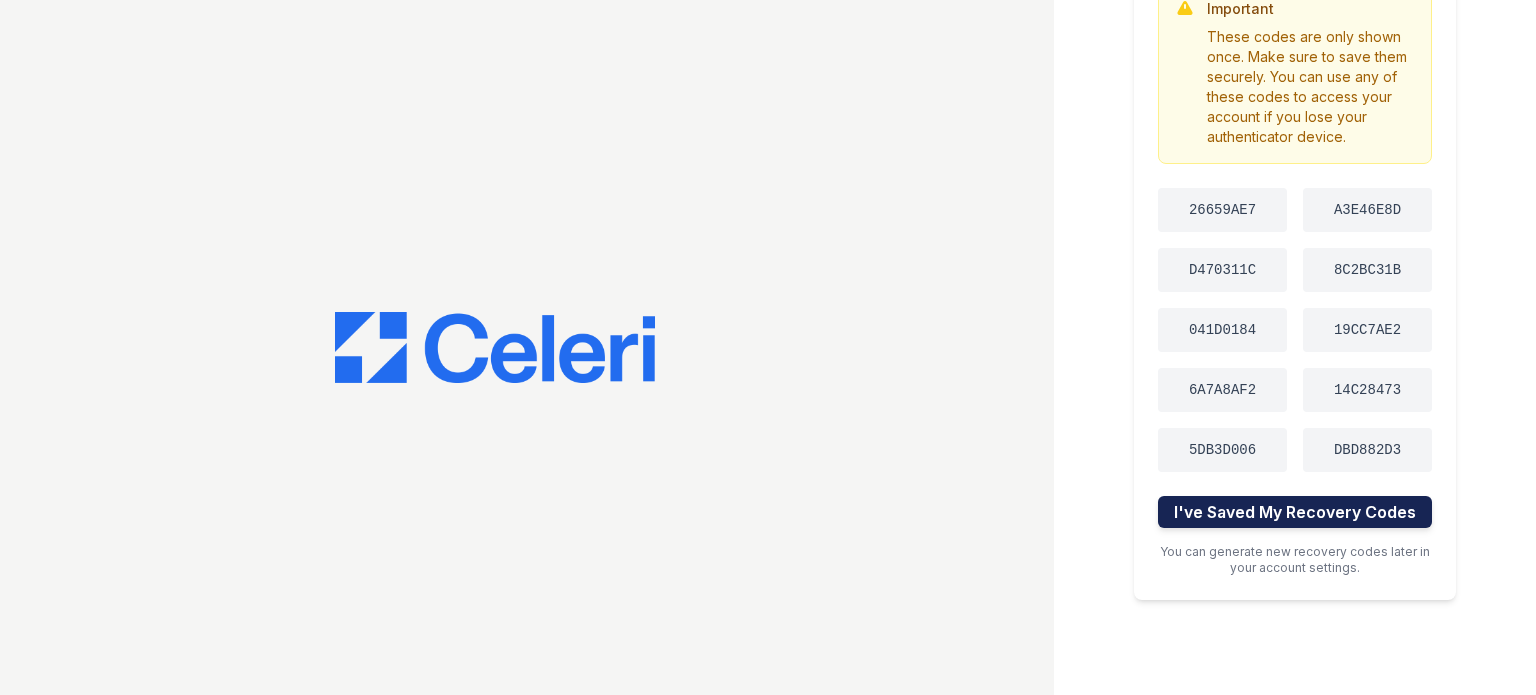 click on "I've Saved My Recovery Codes" at bounding box center [1295, 512] 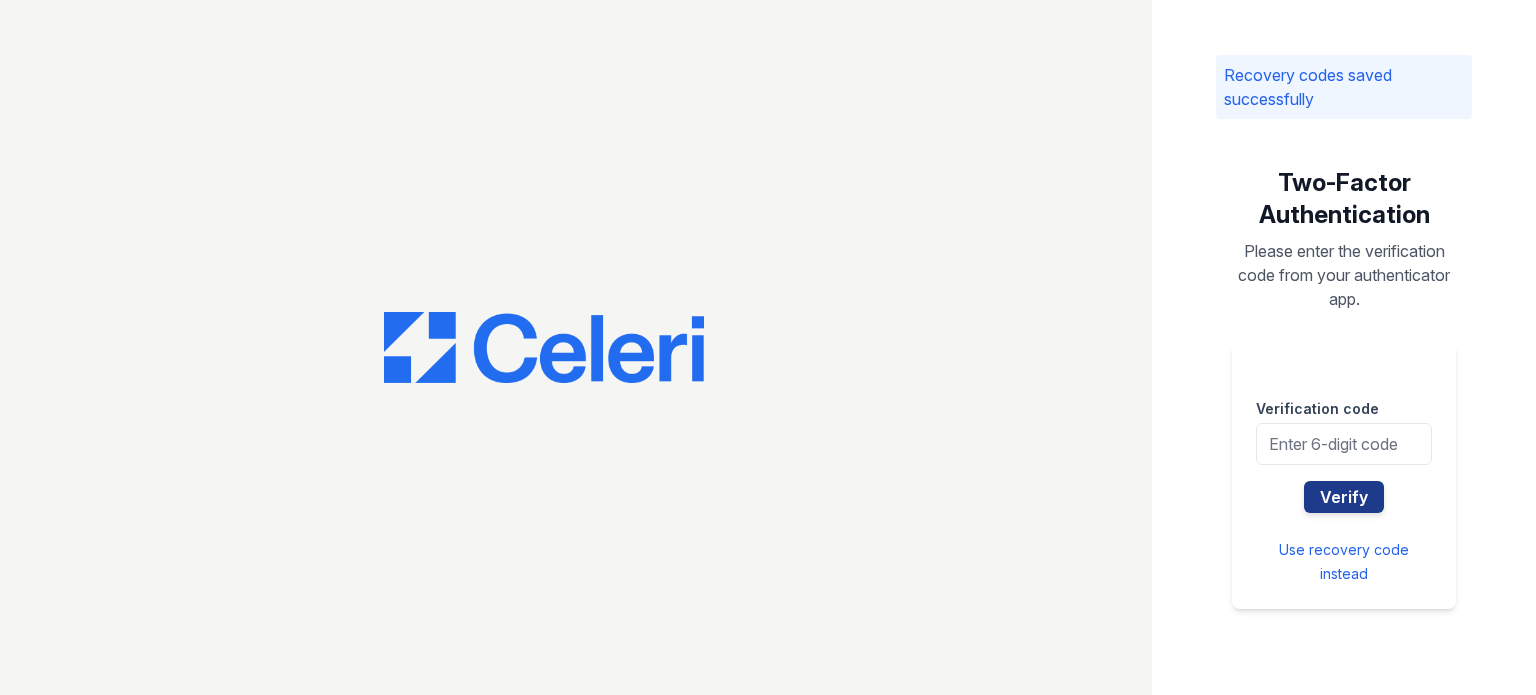 scroll, scrollTop: 0, scrollLeft: 0, axis: both 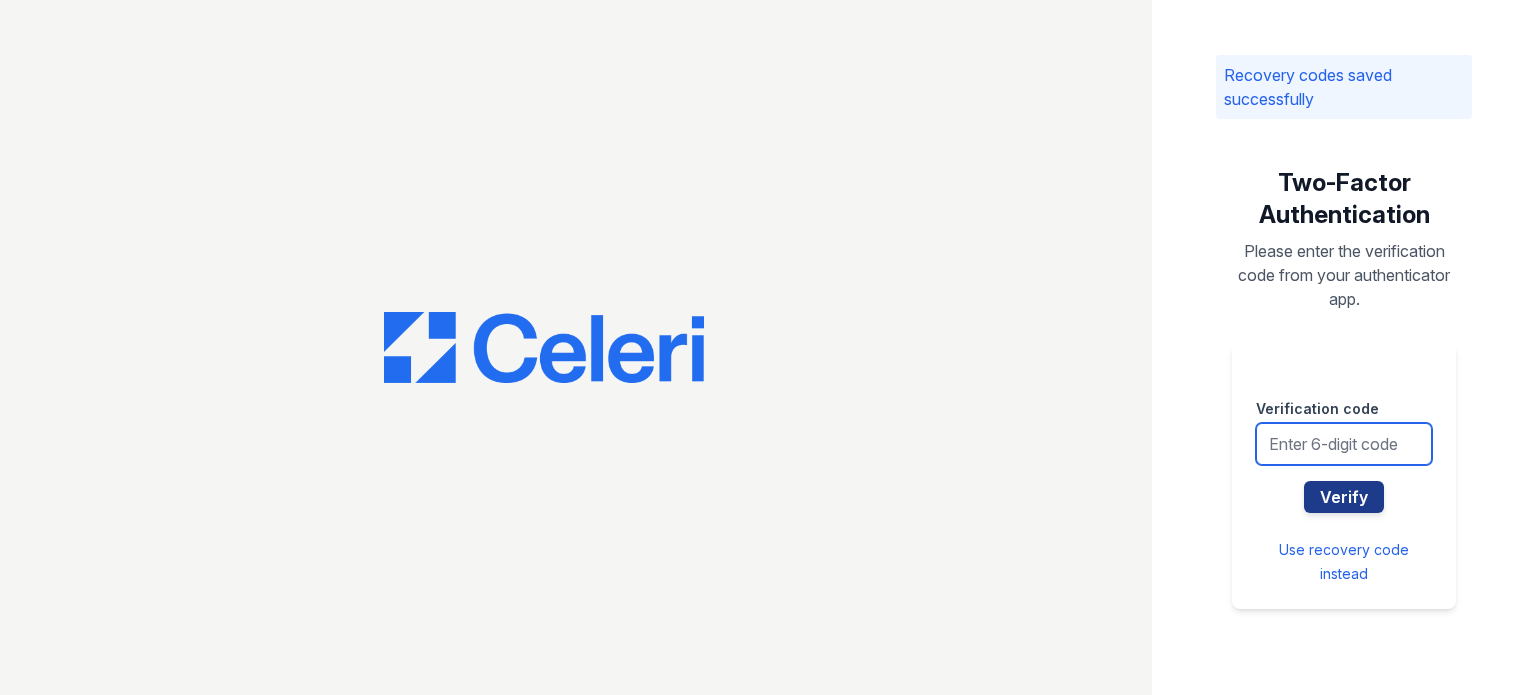 click at bounding box center (1344, 444) 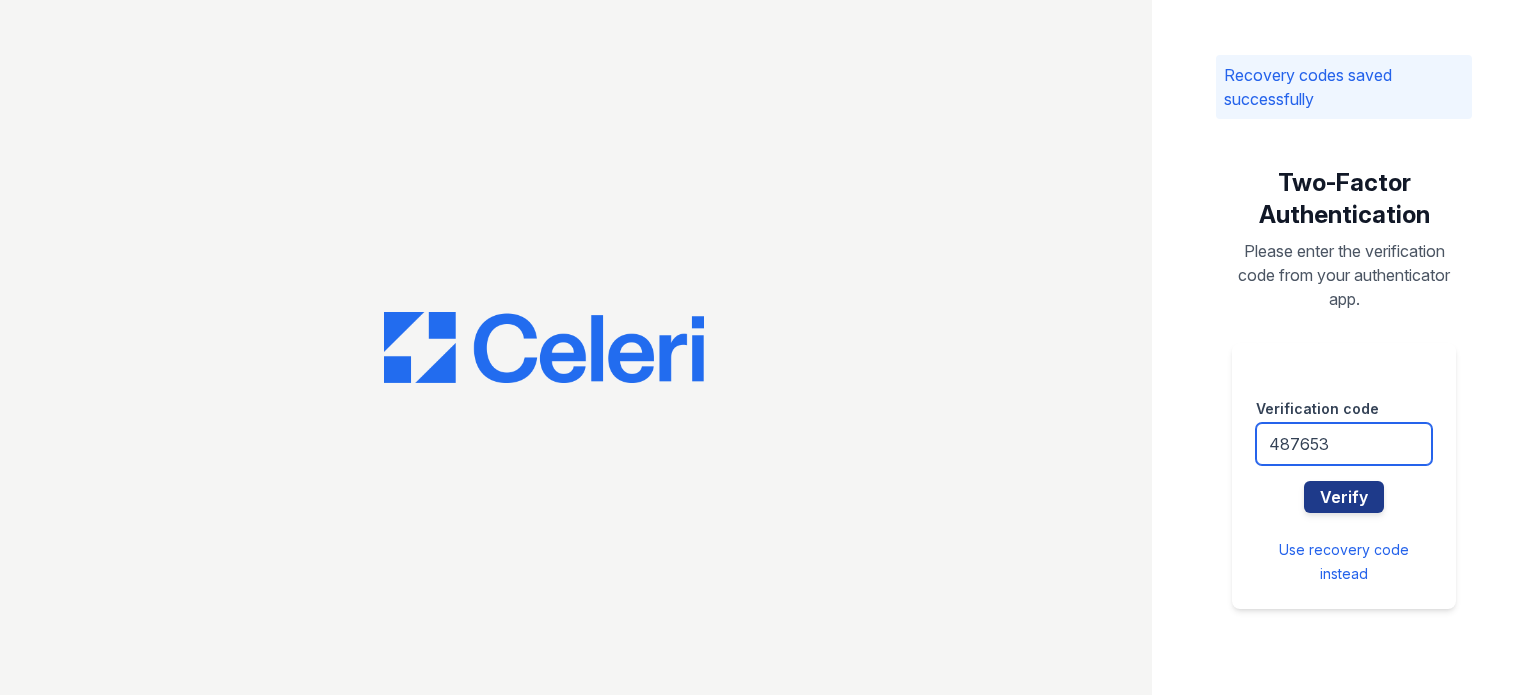 type on "487653" 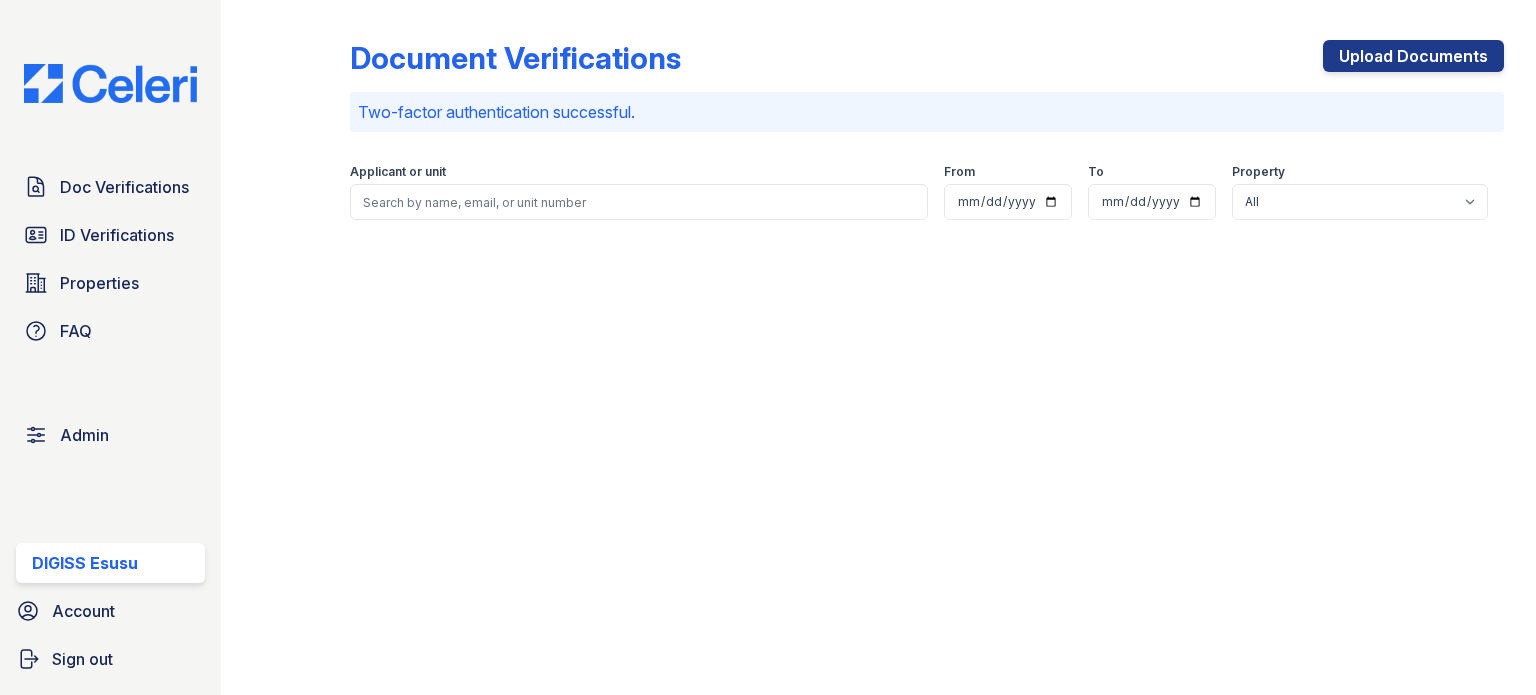 scroll, scrollTop: 0, scrollLeft: 0, axis: both 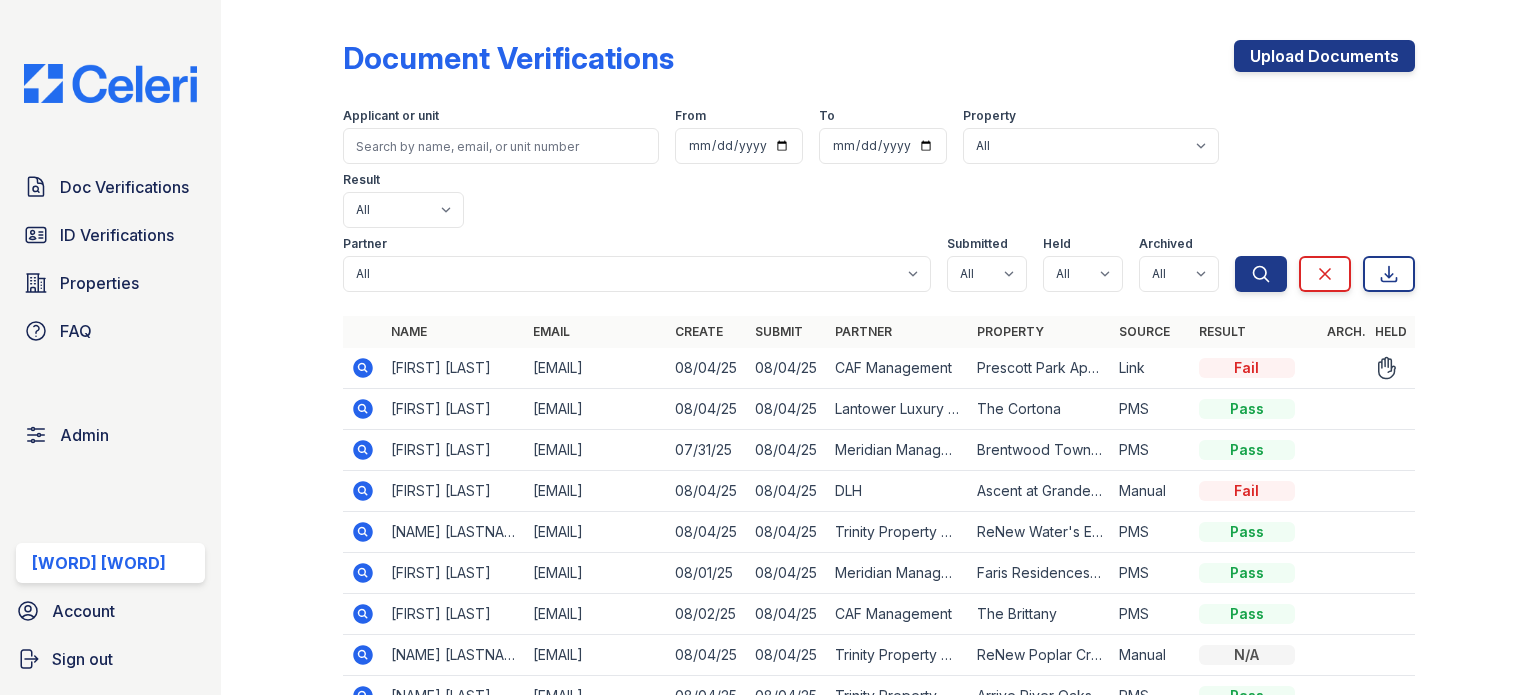 click on "Search
Clear
Export" at bounding box center (1325, 196) 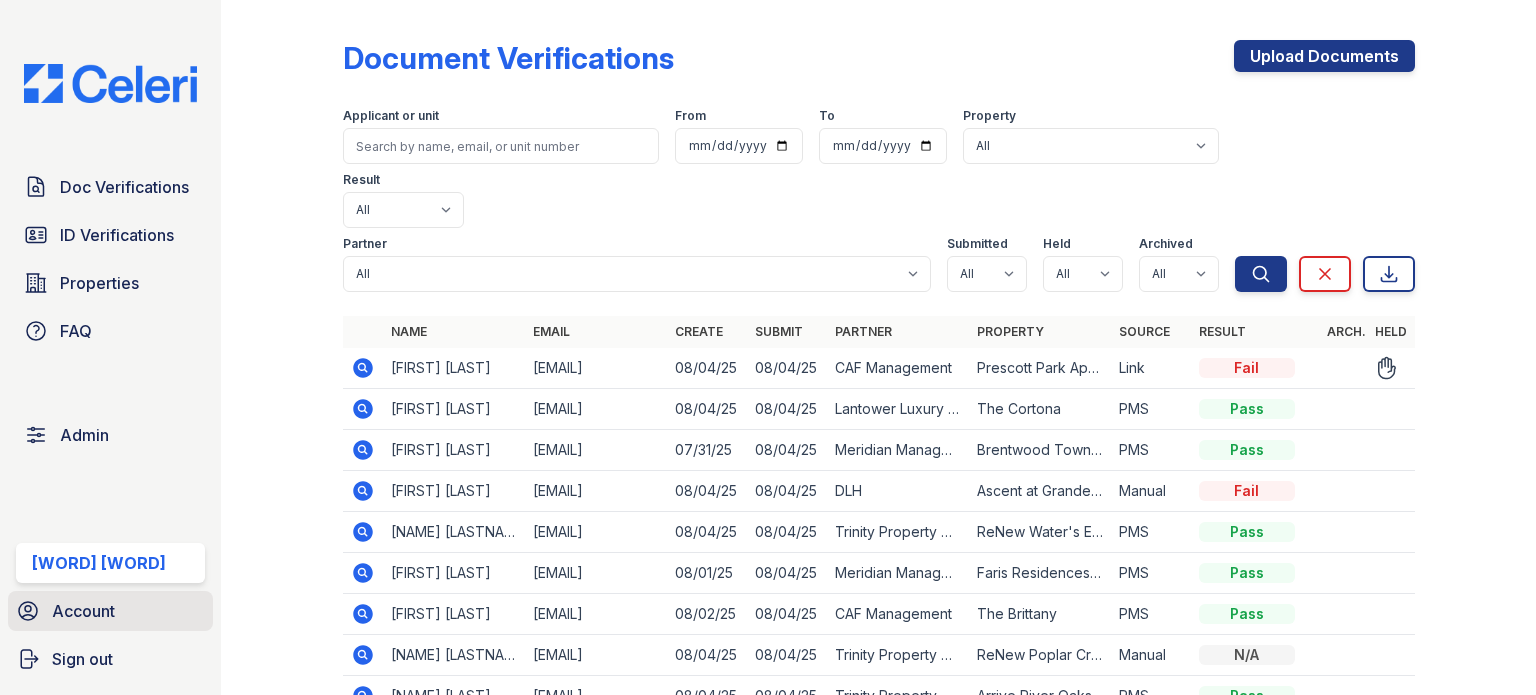 click on "Account" at bounding box center [83, 611] 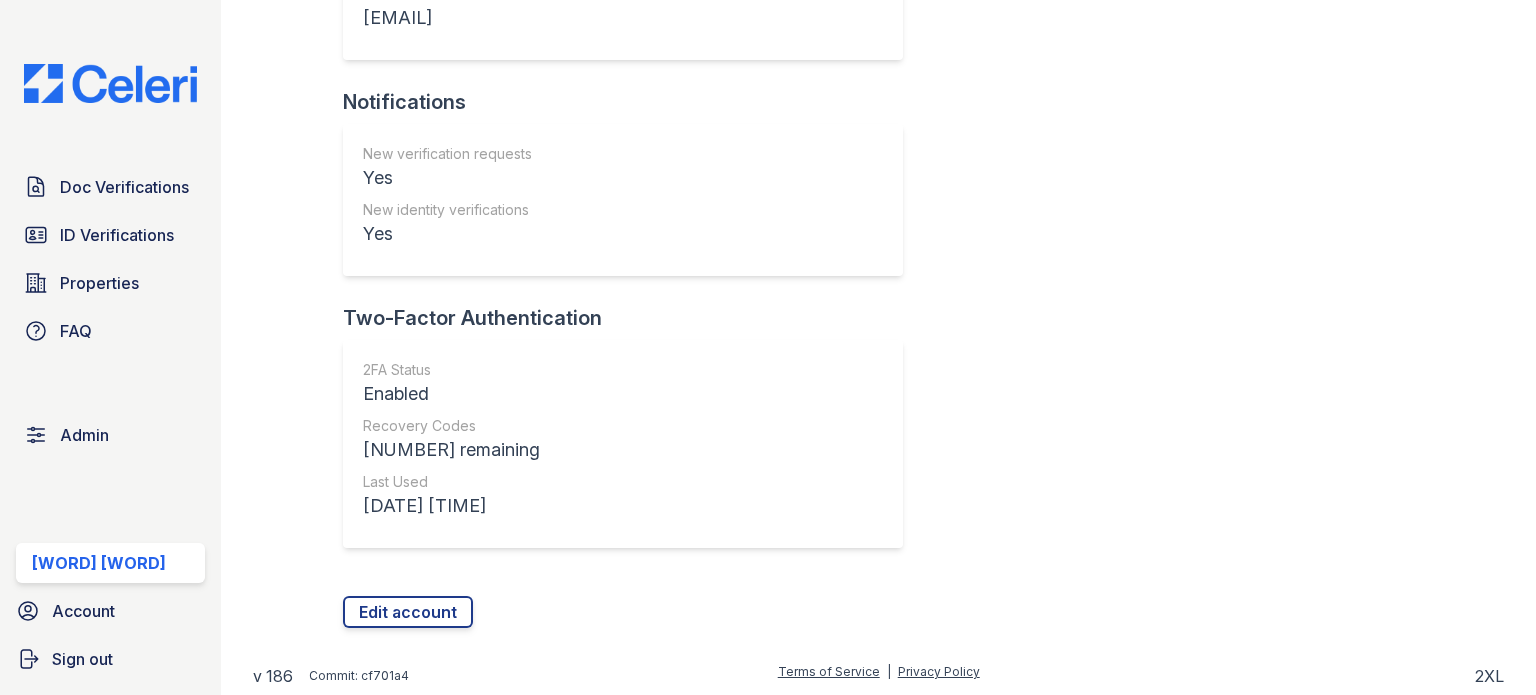 scroll, scrollTop: 276, scrollLeft: 0, axis: vertical 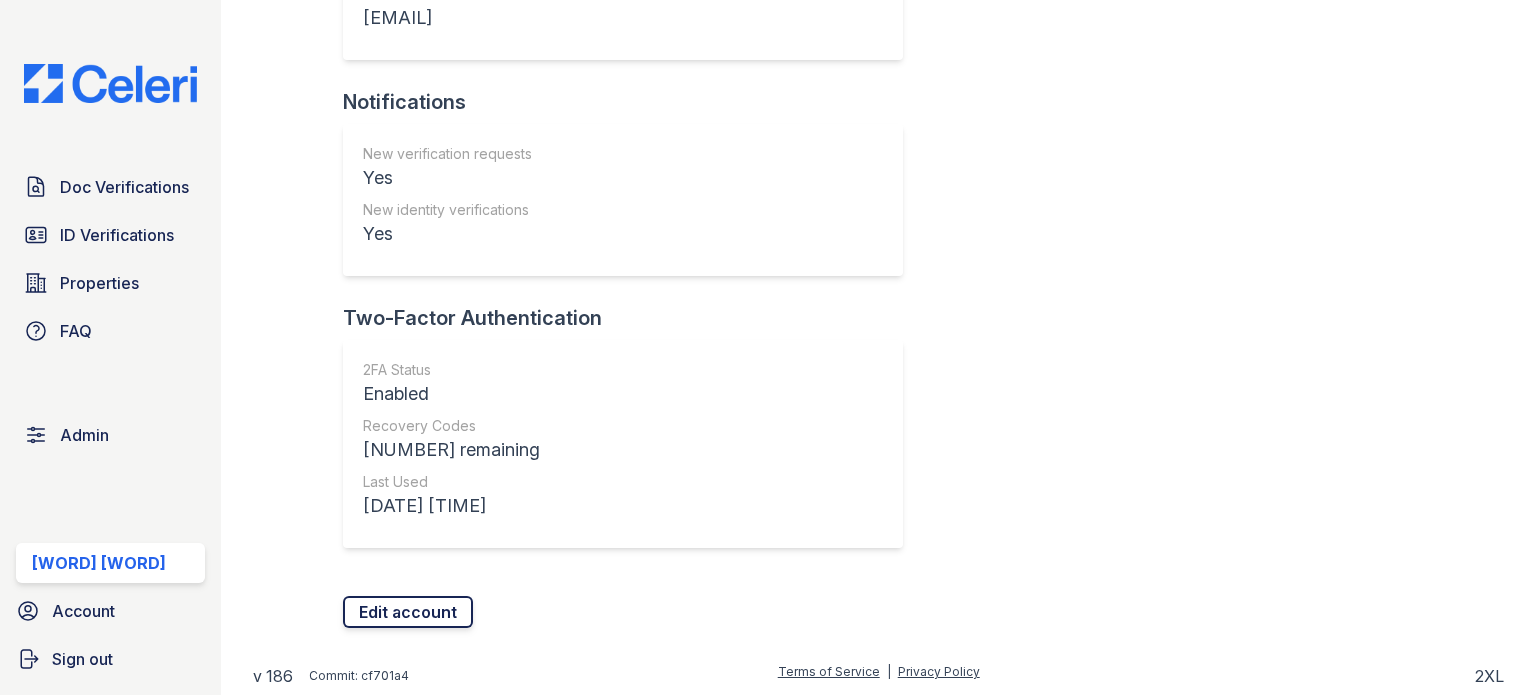 click on "Edit account" at bounding box center [408, 612] 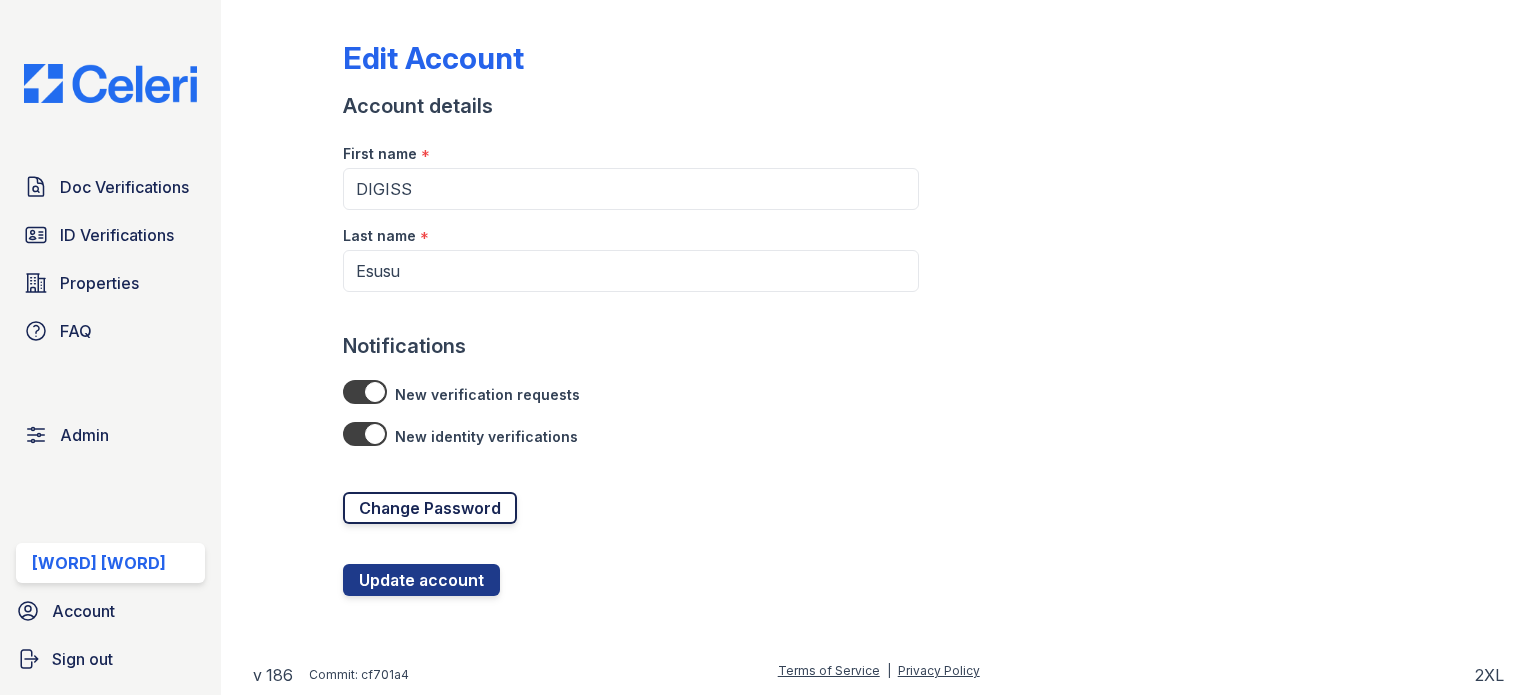 click on "Change Password" at bounding box center [430, 508] 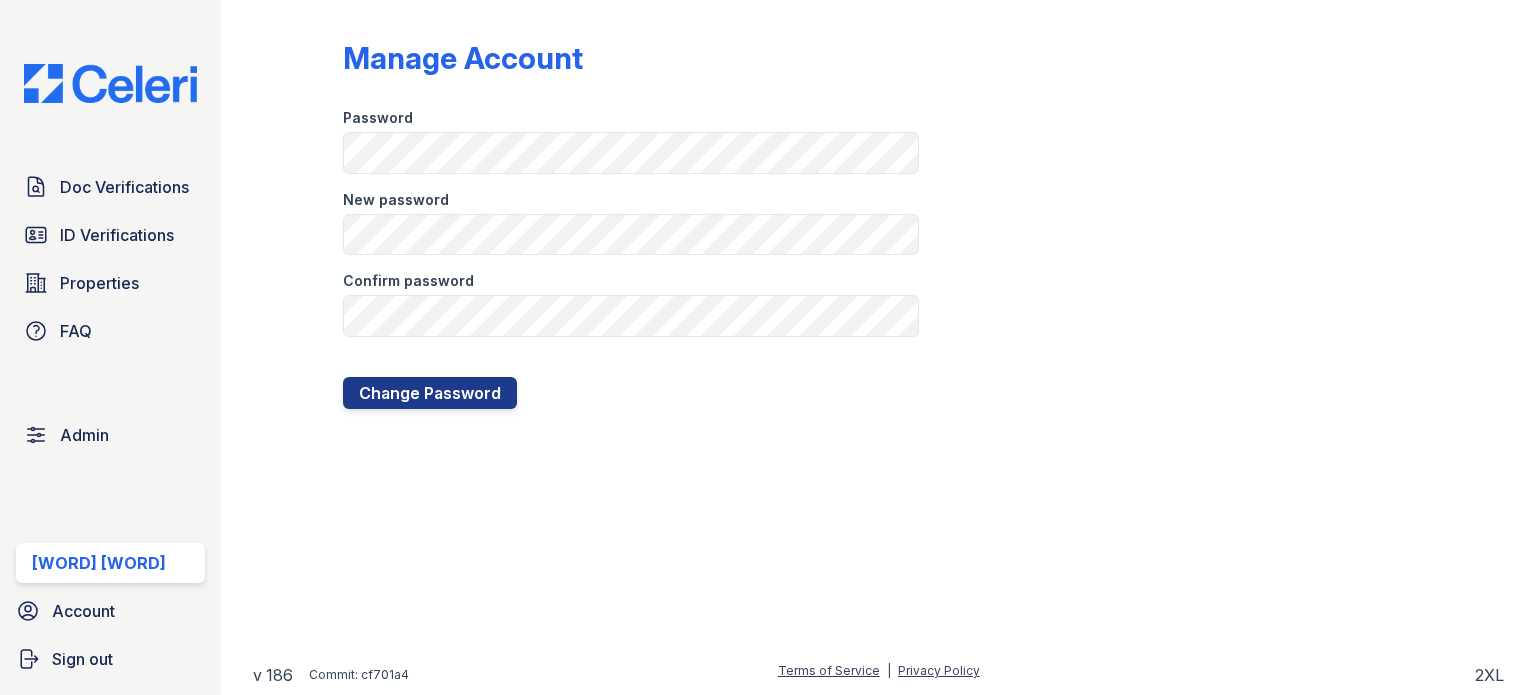 click on "[WORD] [WORD]
[WORD]
[WORD] [WORD]
[WORD] [WORD]
[WORD]" at bounding box center (879, 208) 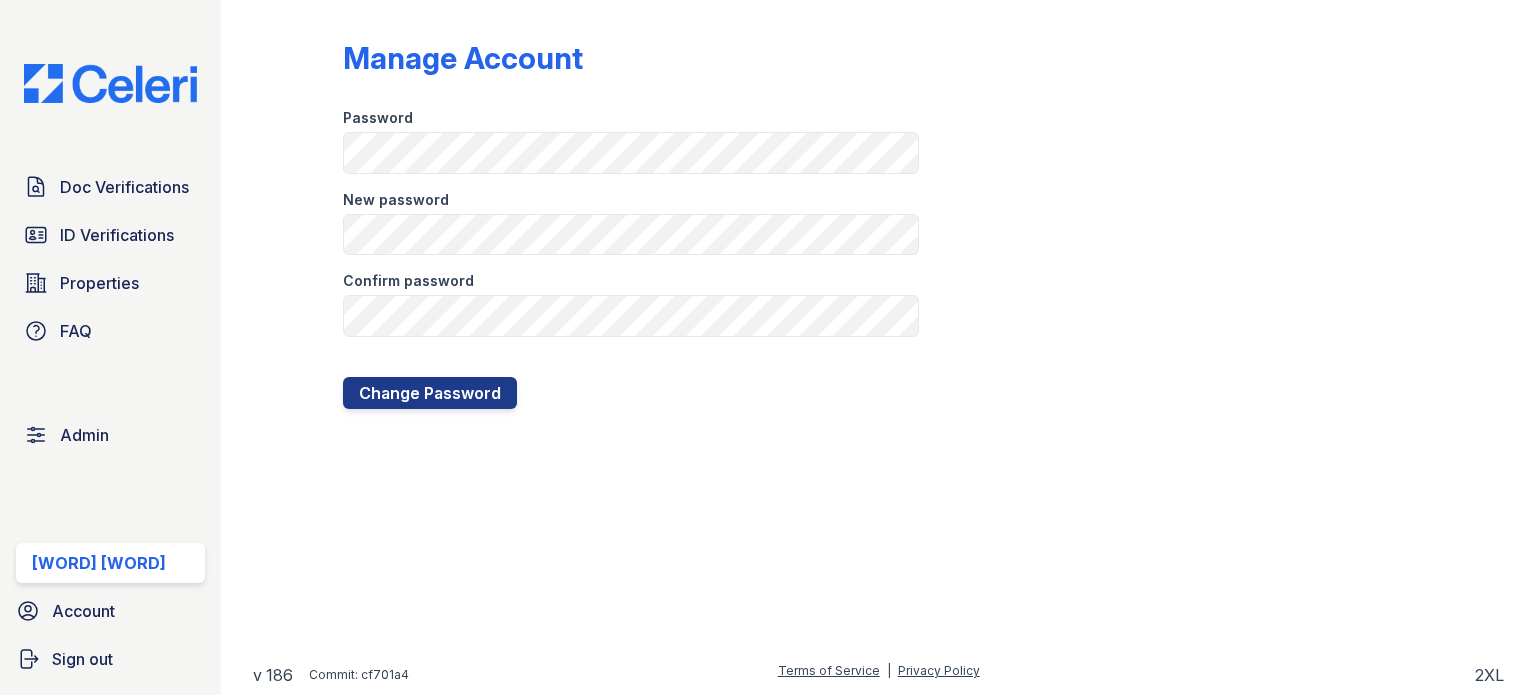 click on "[WORD] [WORD]
[WORD]
[WORD] [WORD]
[WORD] [WORD]
[WORD]" at bounding box center (879, 208) 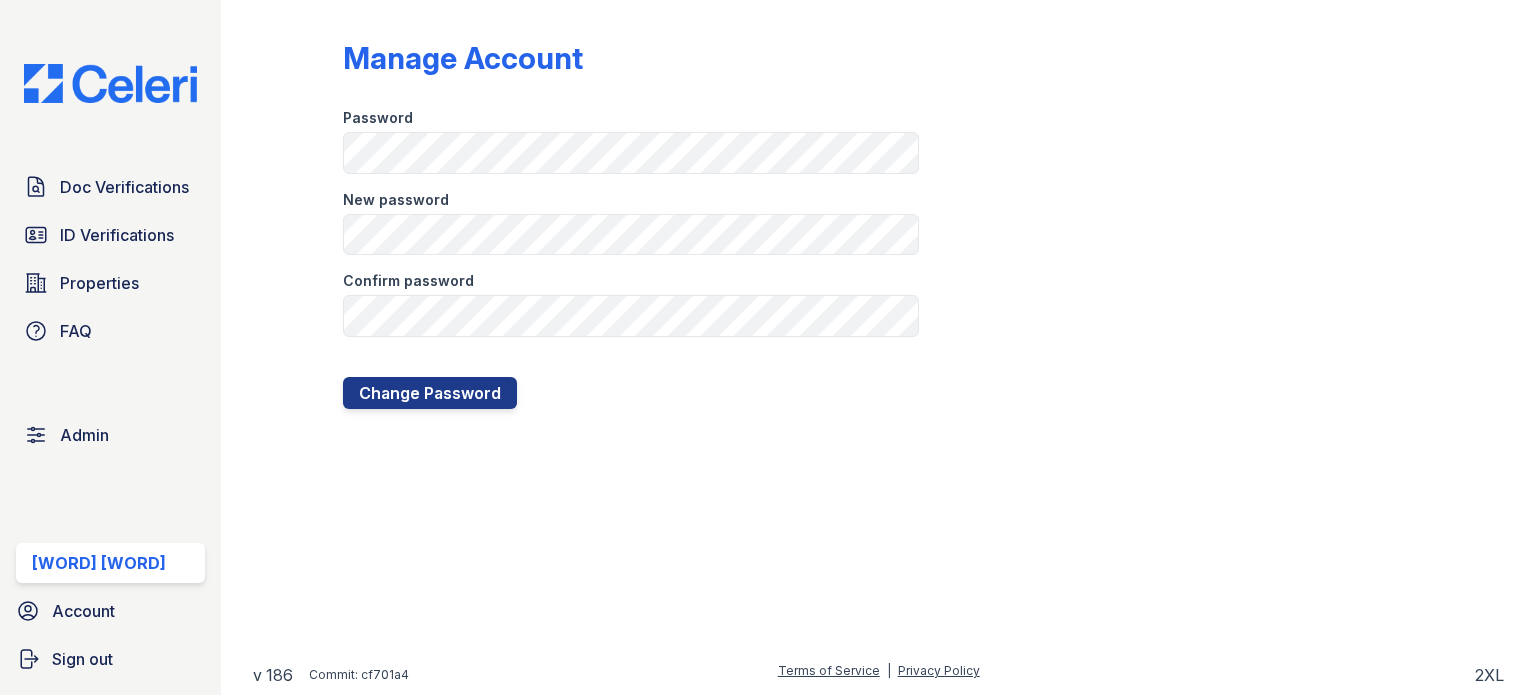 click on "[WORD] [WORD]
[WORD]
[WORD] [WORD]
[WORD] [WORD]
[WORD]" at bounding box center (879, 208) 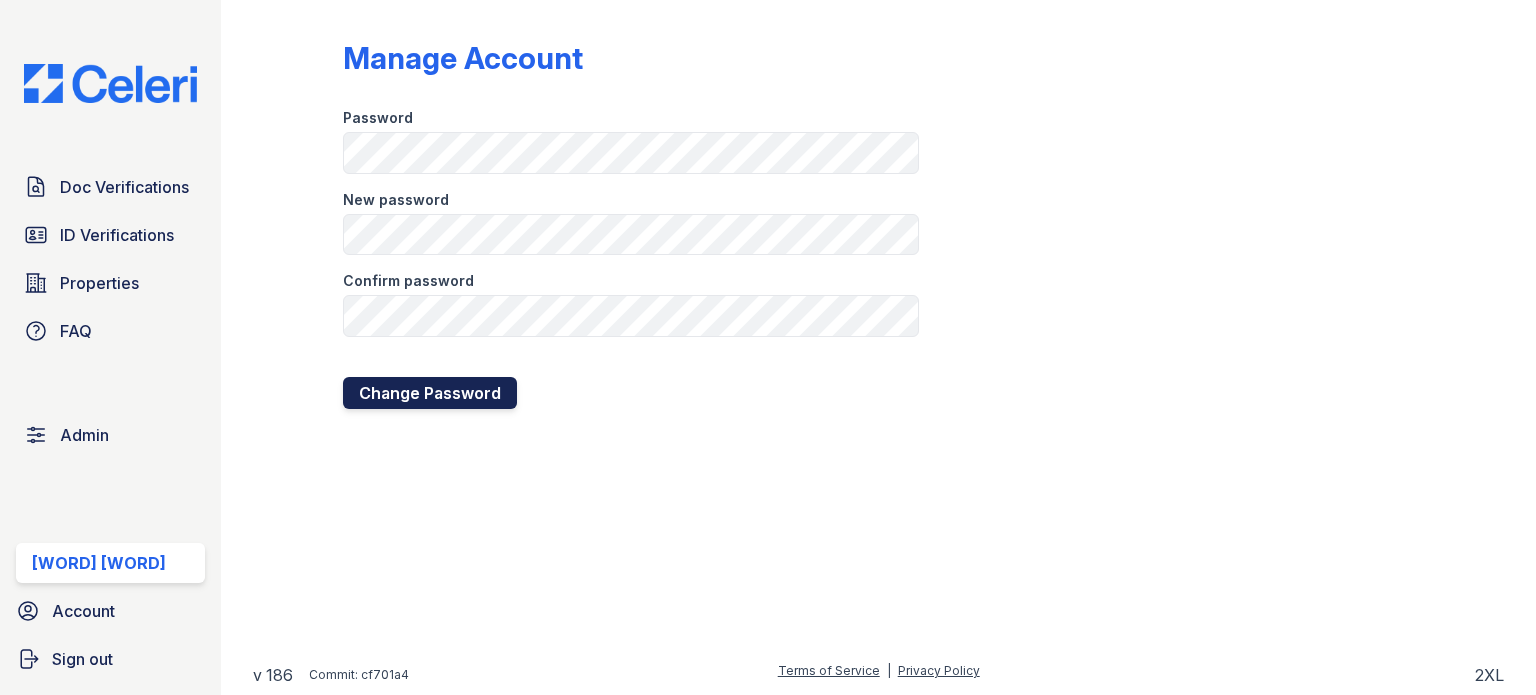 click on "Change Password" at bounding box center [430, 393] 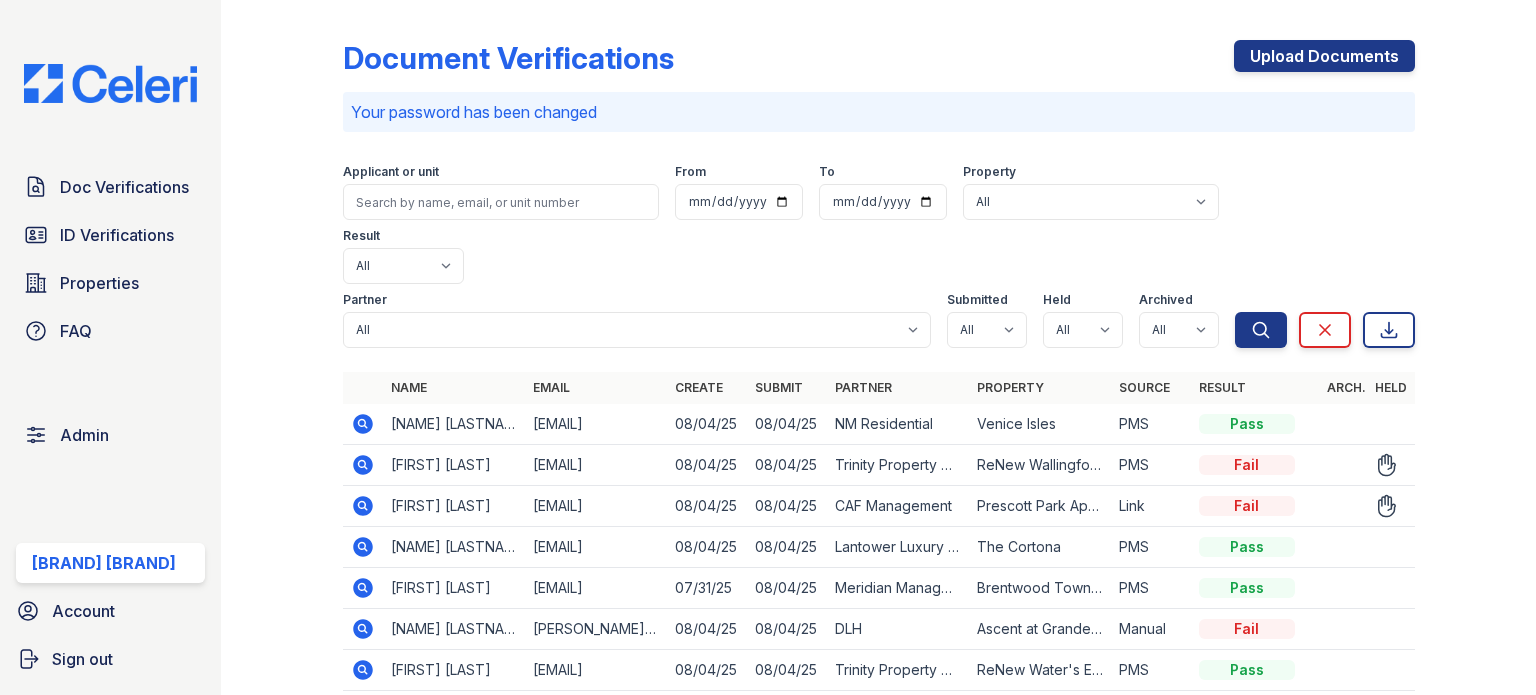 scroll, scrollTop: 0, scrollLeft: 0, axis: both 